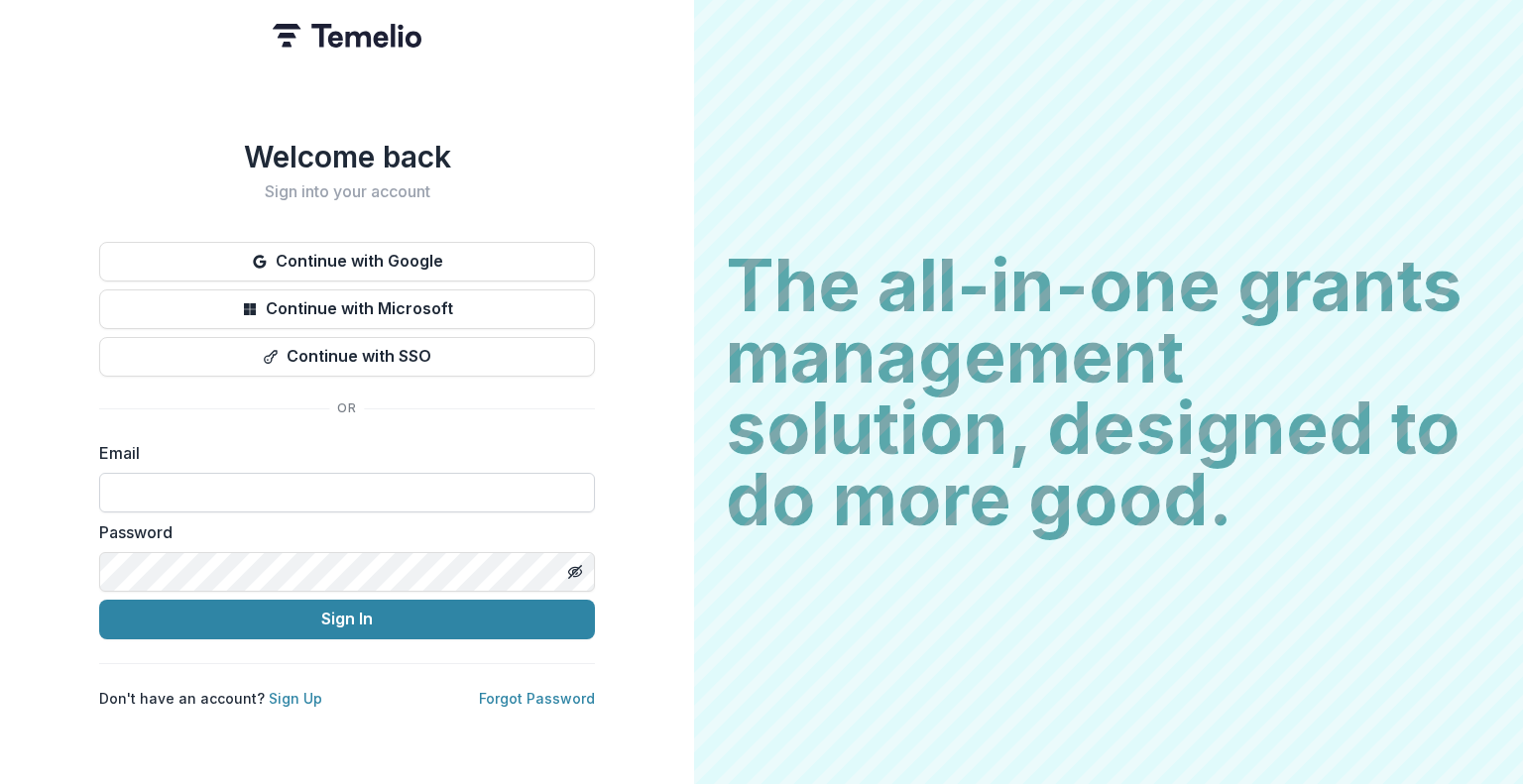 scroll, scrollTop: 0, scrollLeft: 0, axis: both 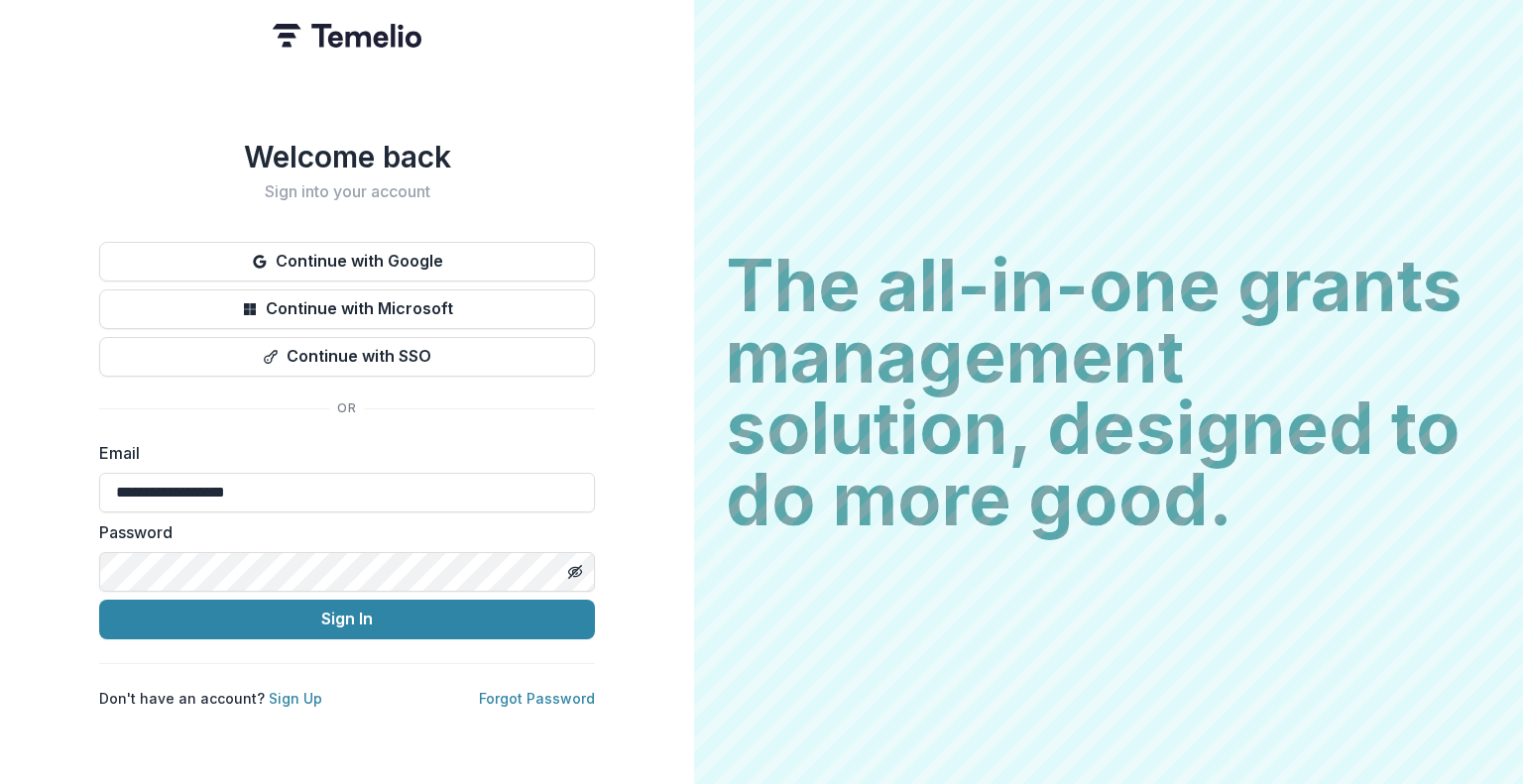 click on "**********" at bounding box center [347, 392] 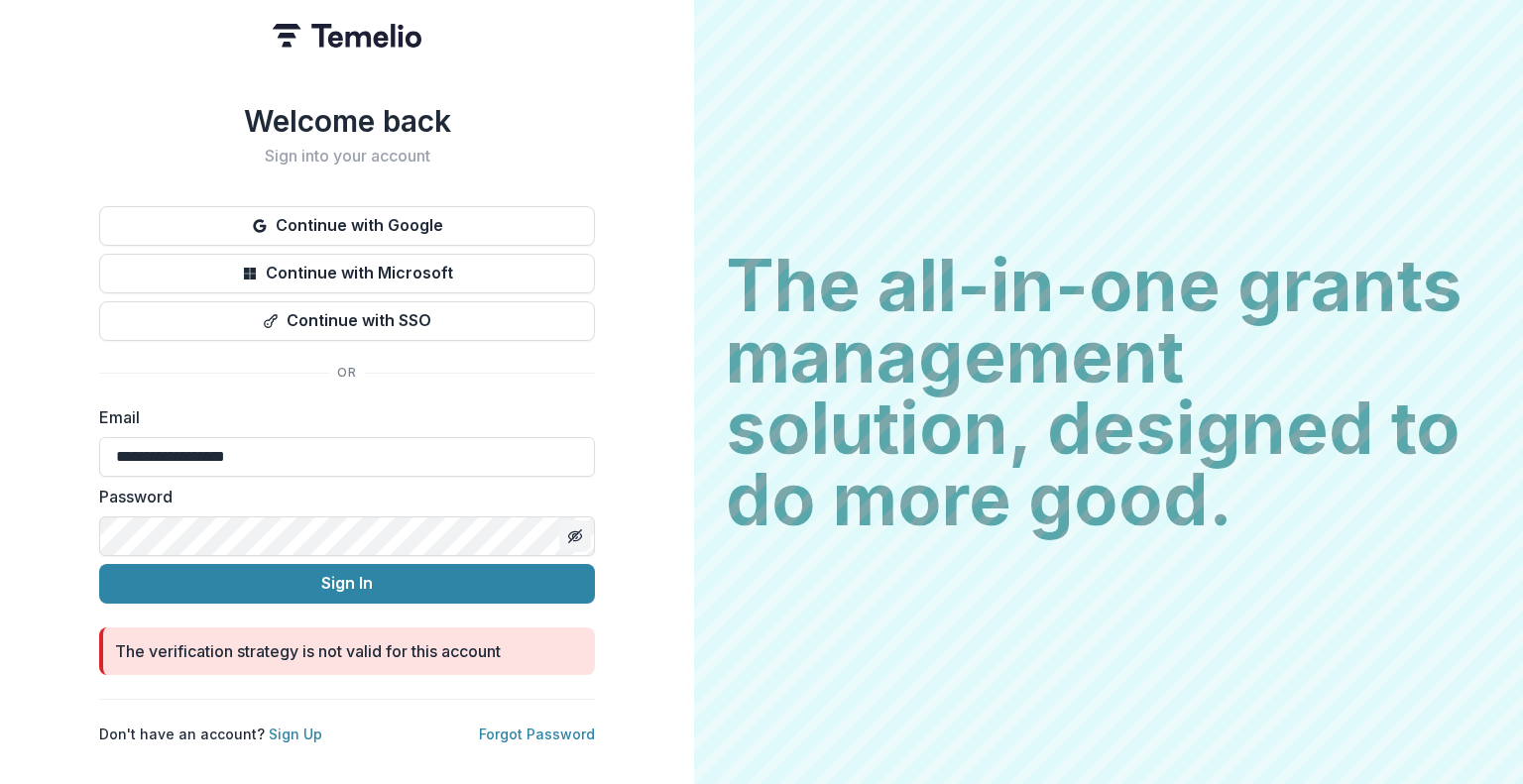 click at bounding box center [575, 536] 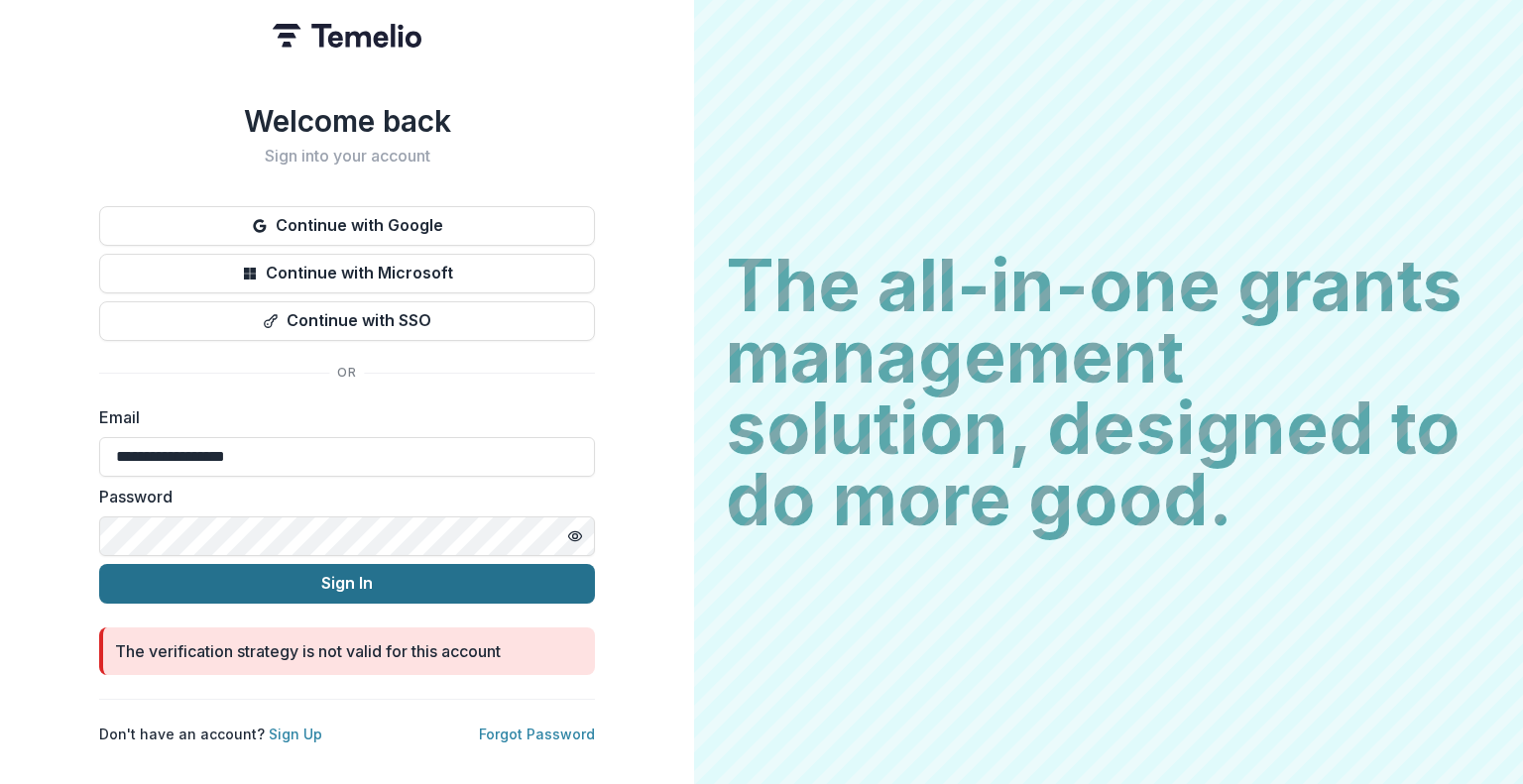 click on "Sign In" at bounding box center (347, 584) 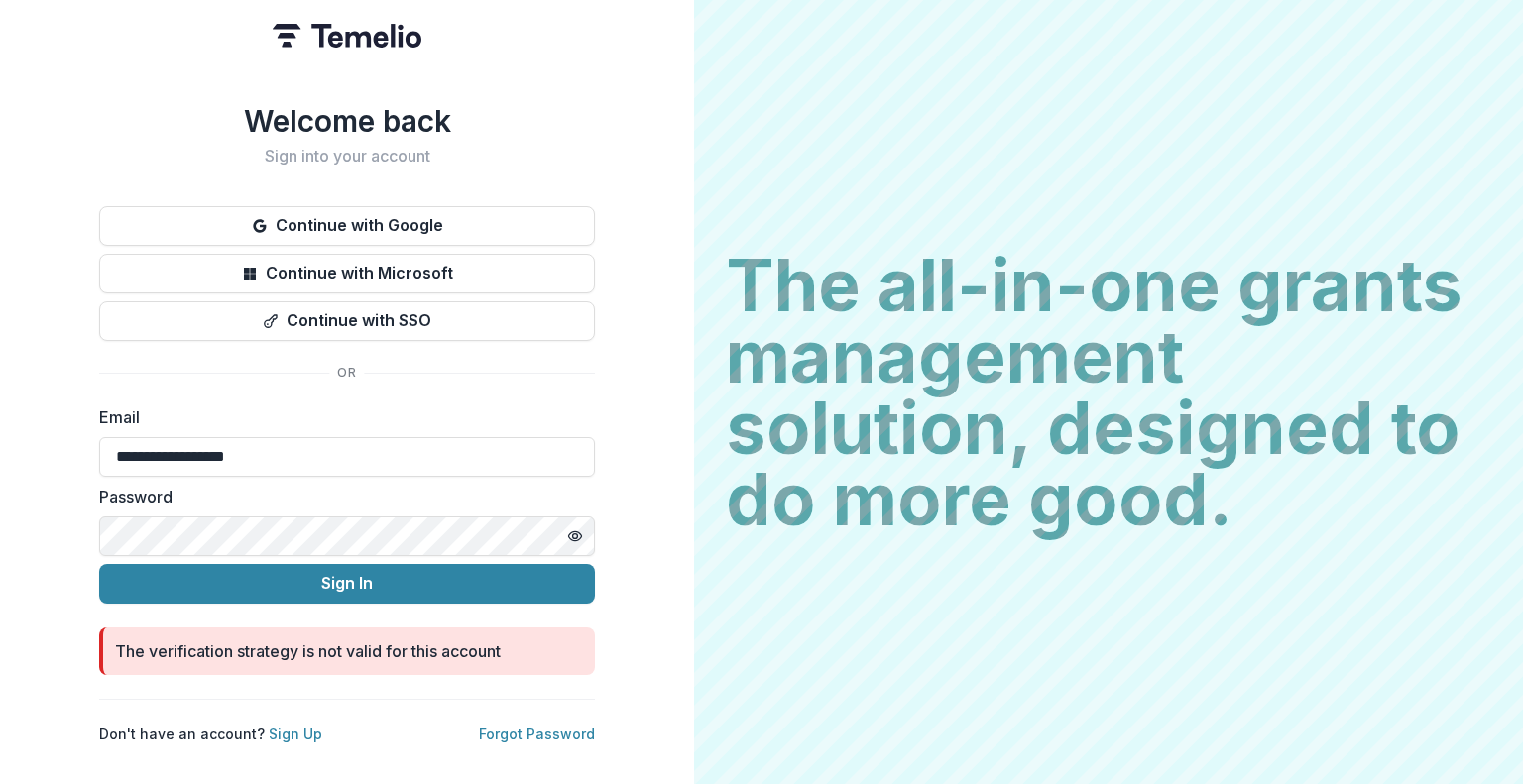 click on "**********" at bounding box center (347, 392) 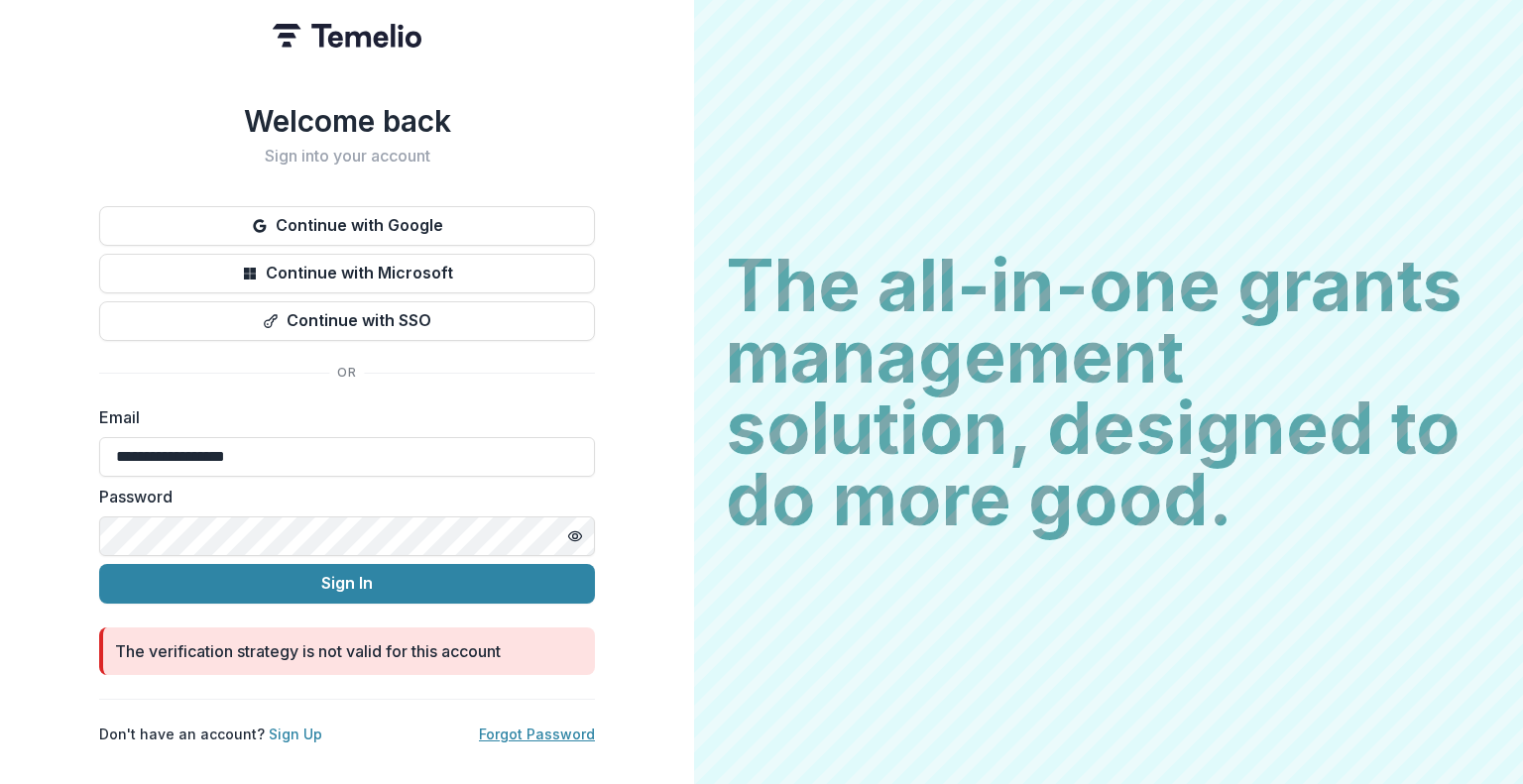 click on "Forgot Password" at bounding box center [536, 733] 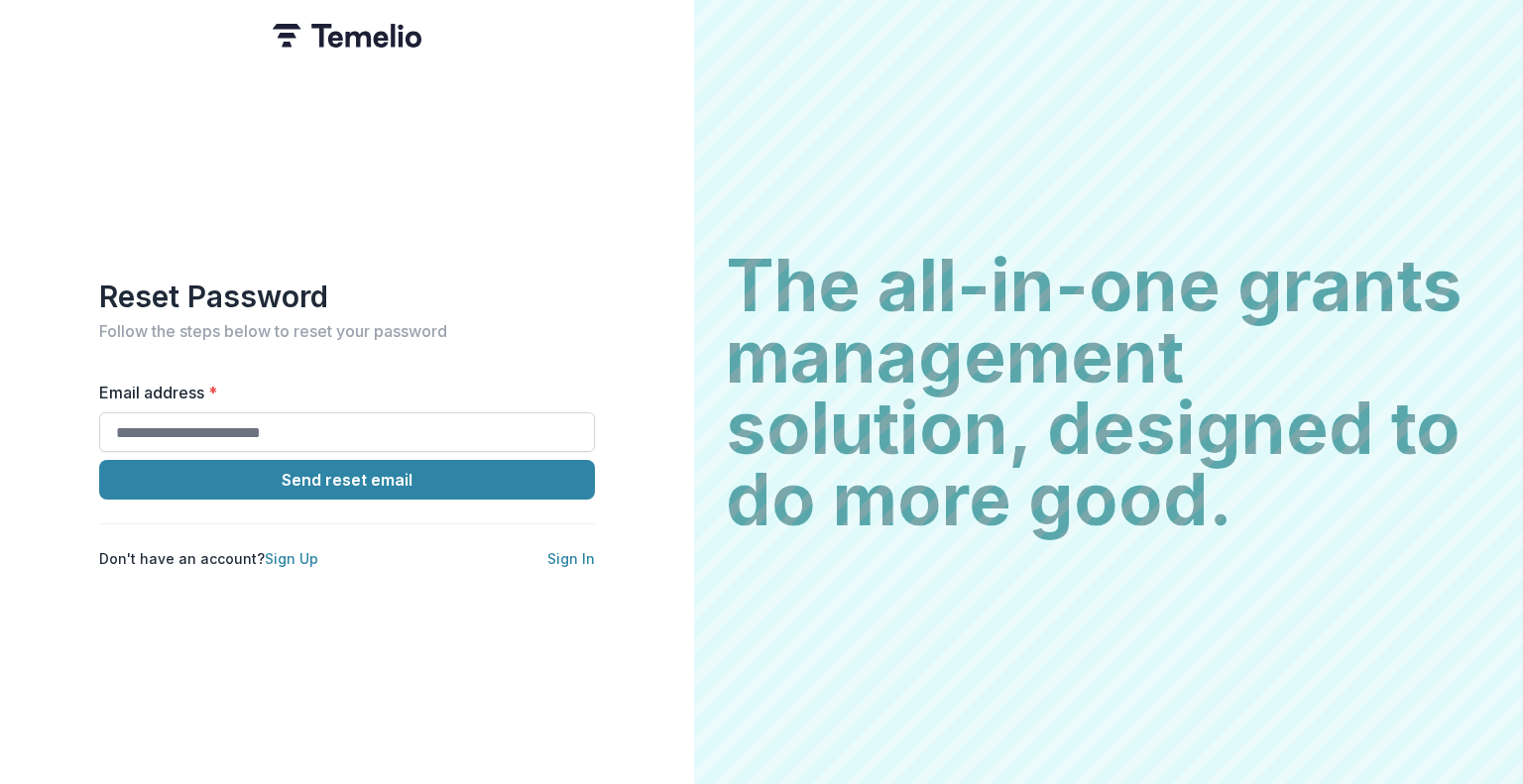 click on "Email address *" at bounding box center (347, 432) 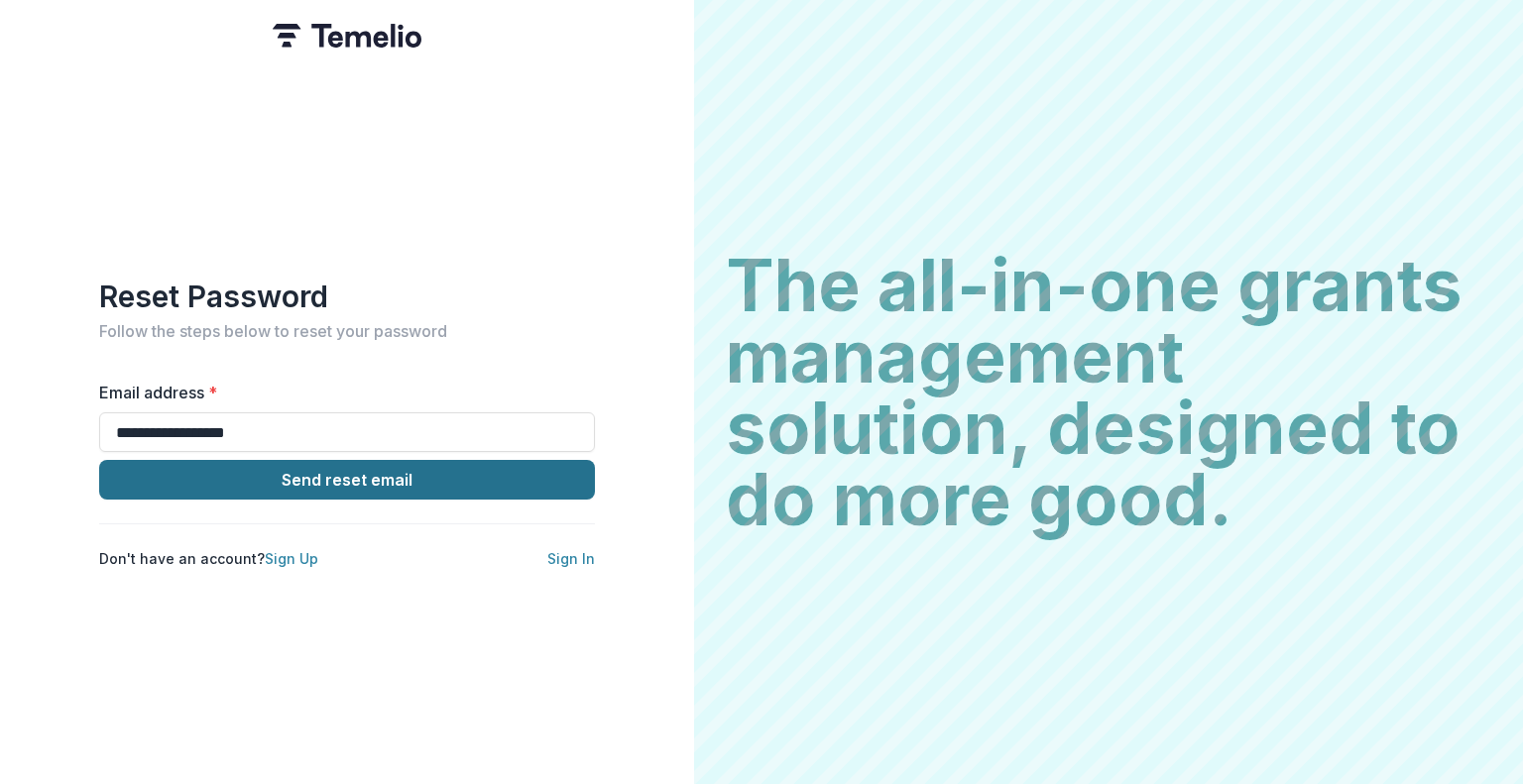 click on "Send reset email" at bounding box center (347, 480) 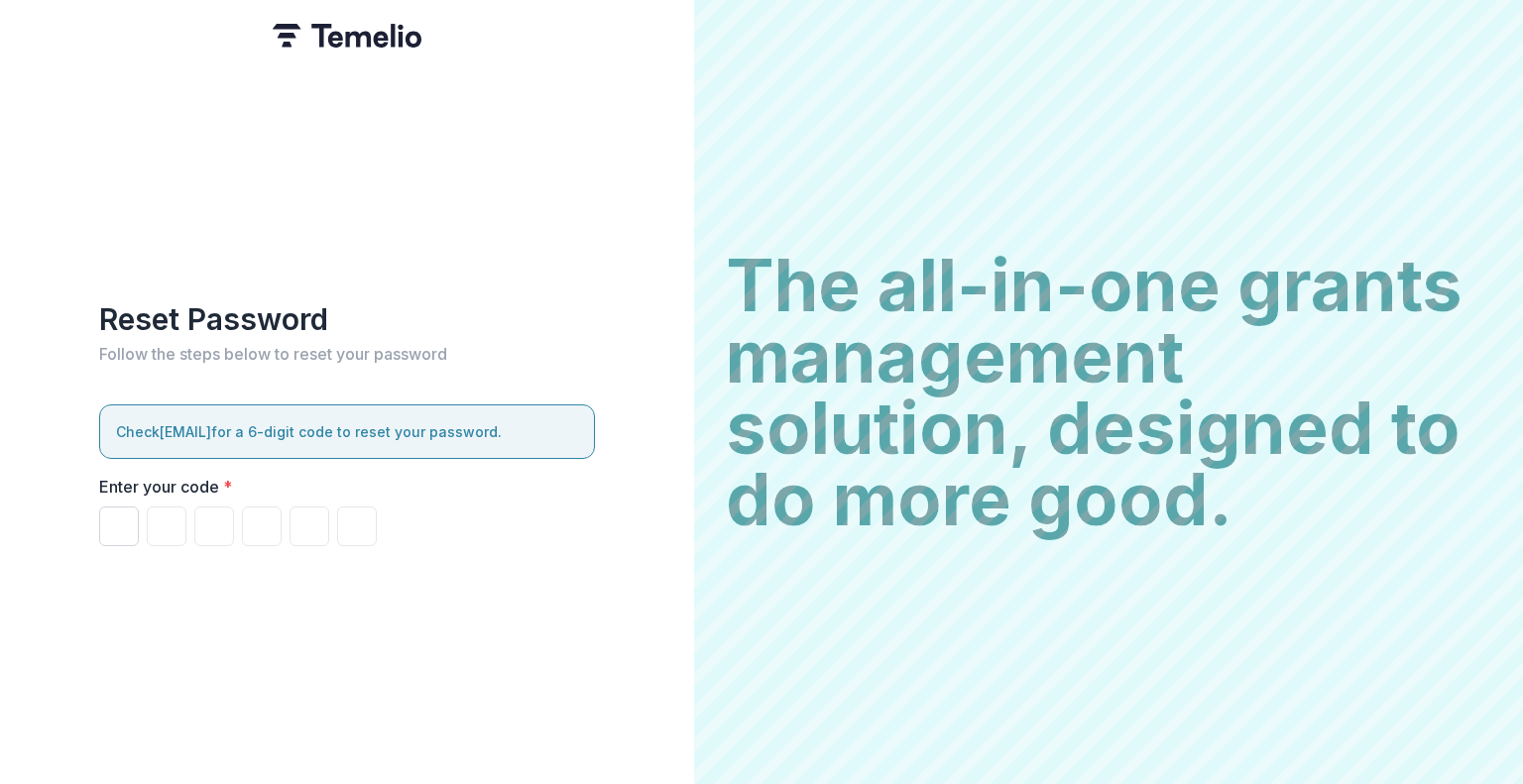 paste on "******" 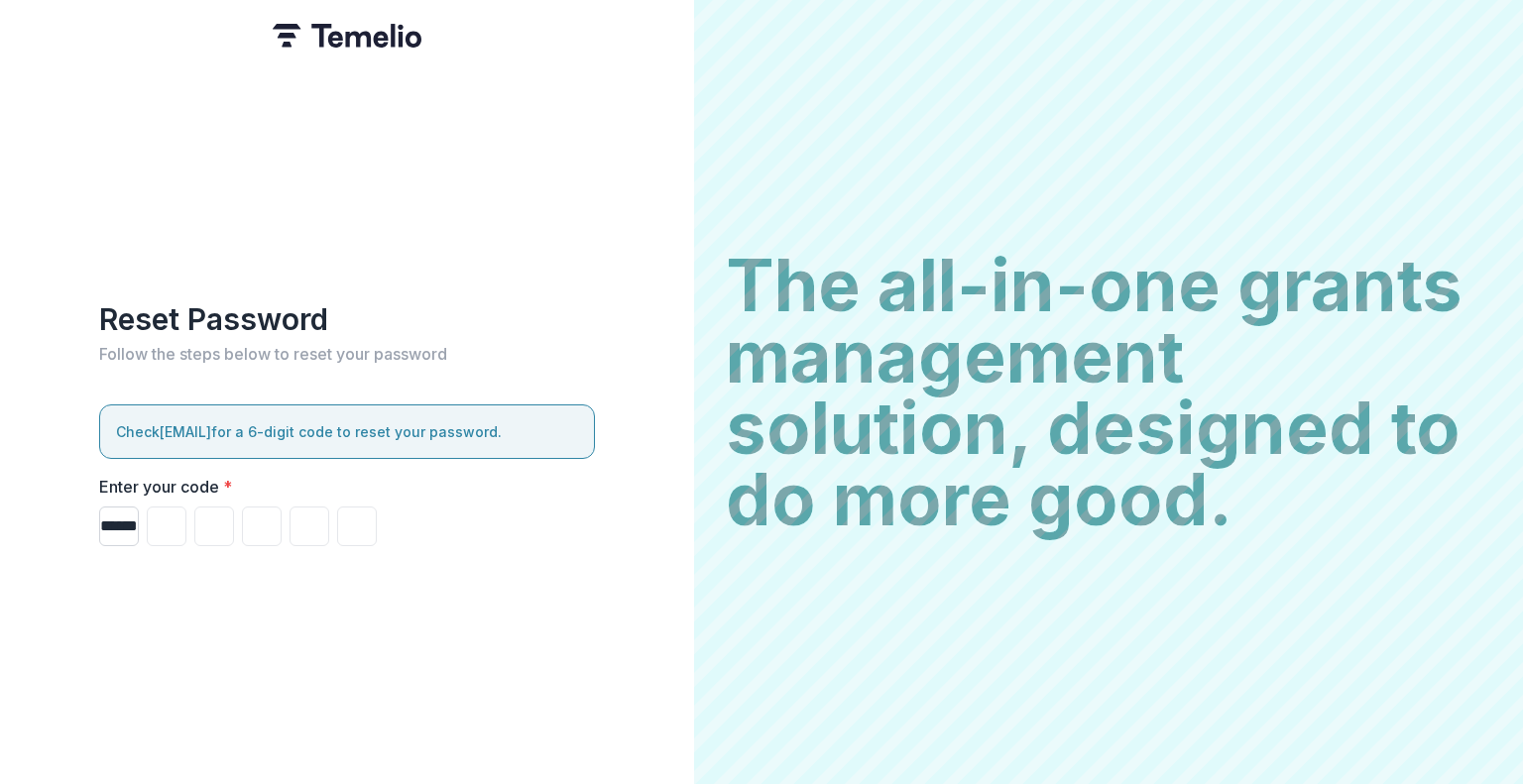 type on "*" 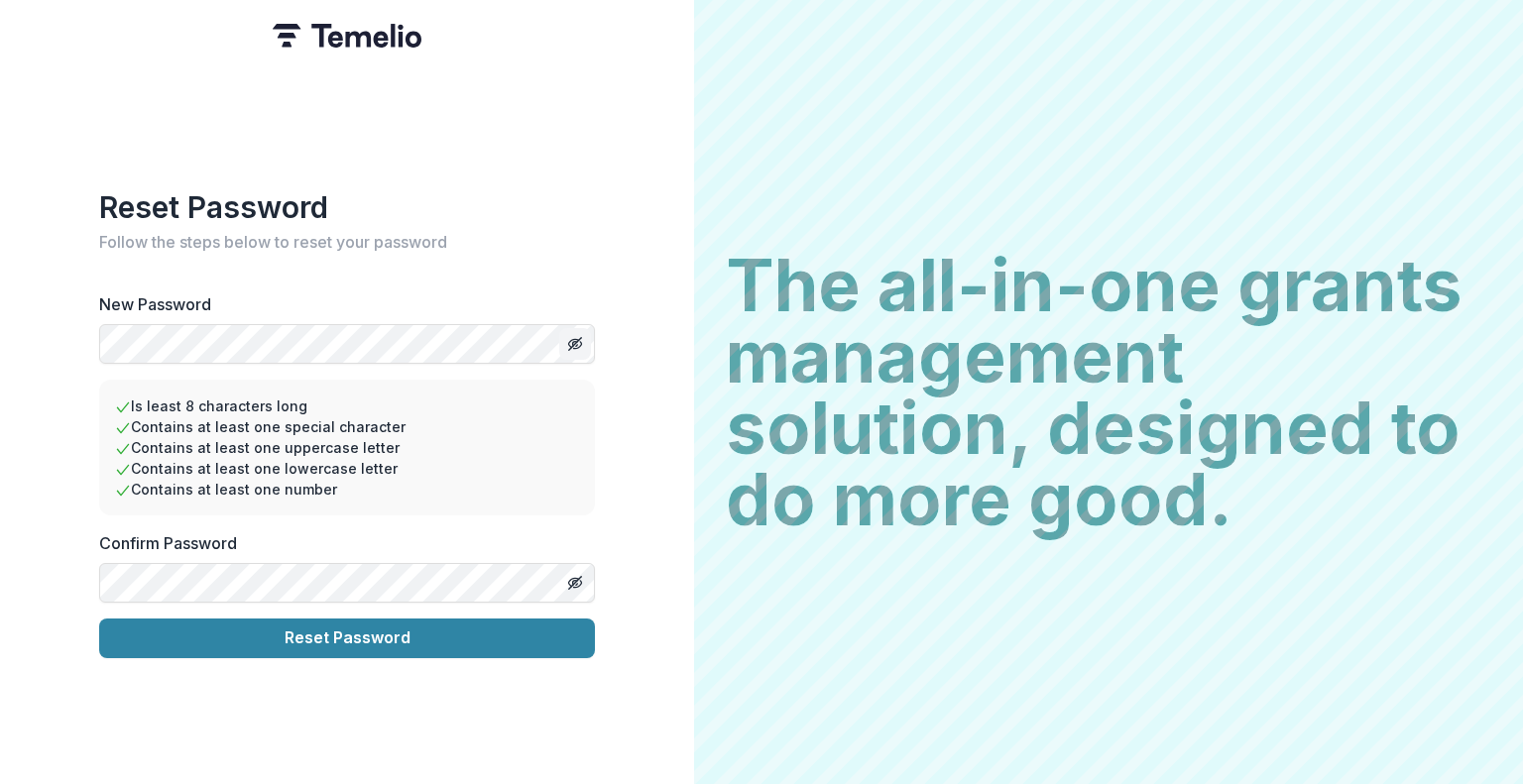 click 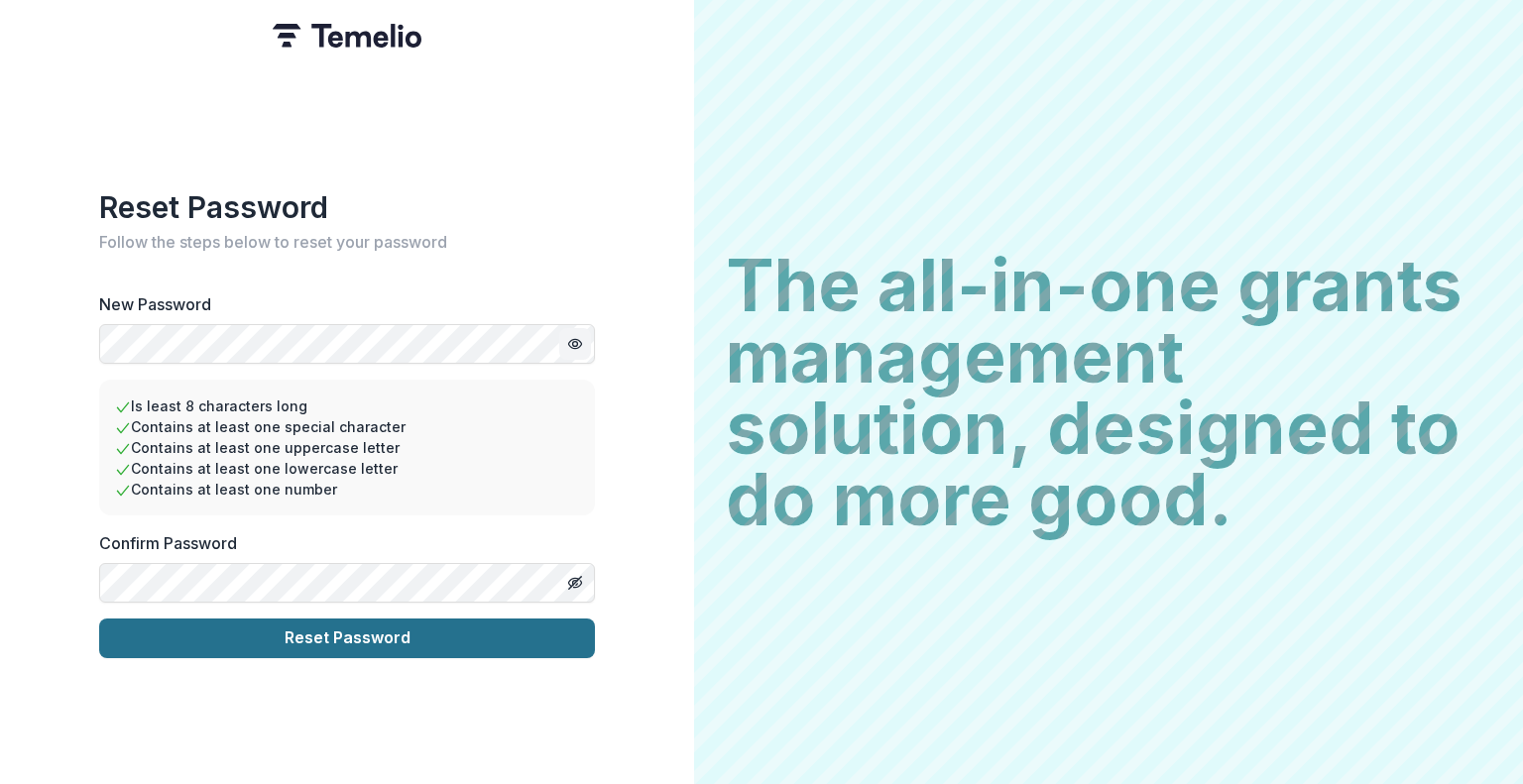 click on "Reset Password" at bounding box center [347, 638] 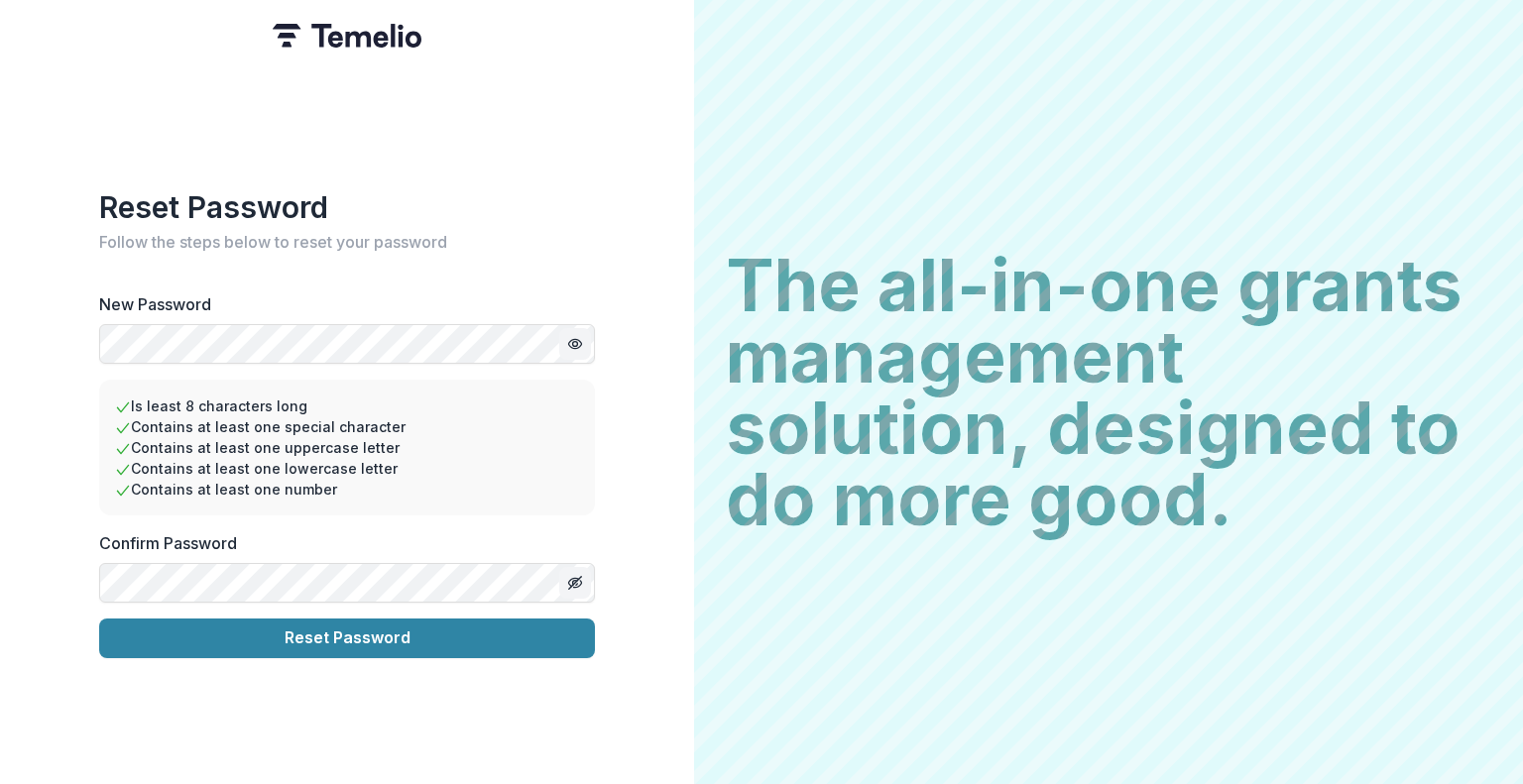 click 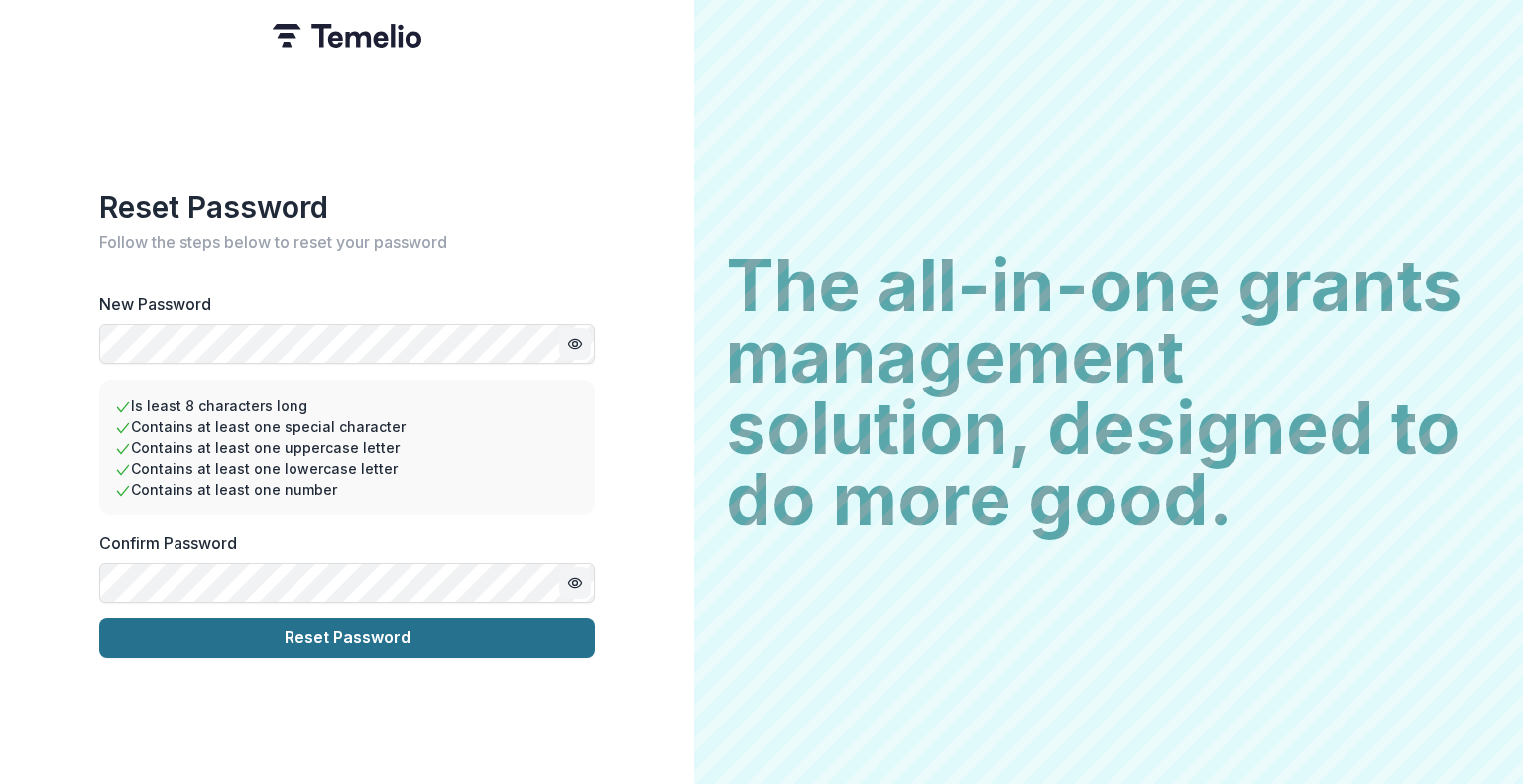 click on "Reset Password" at bounding box center (347, 638) 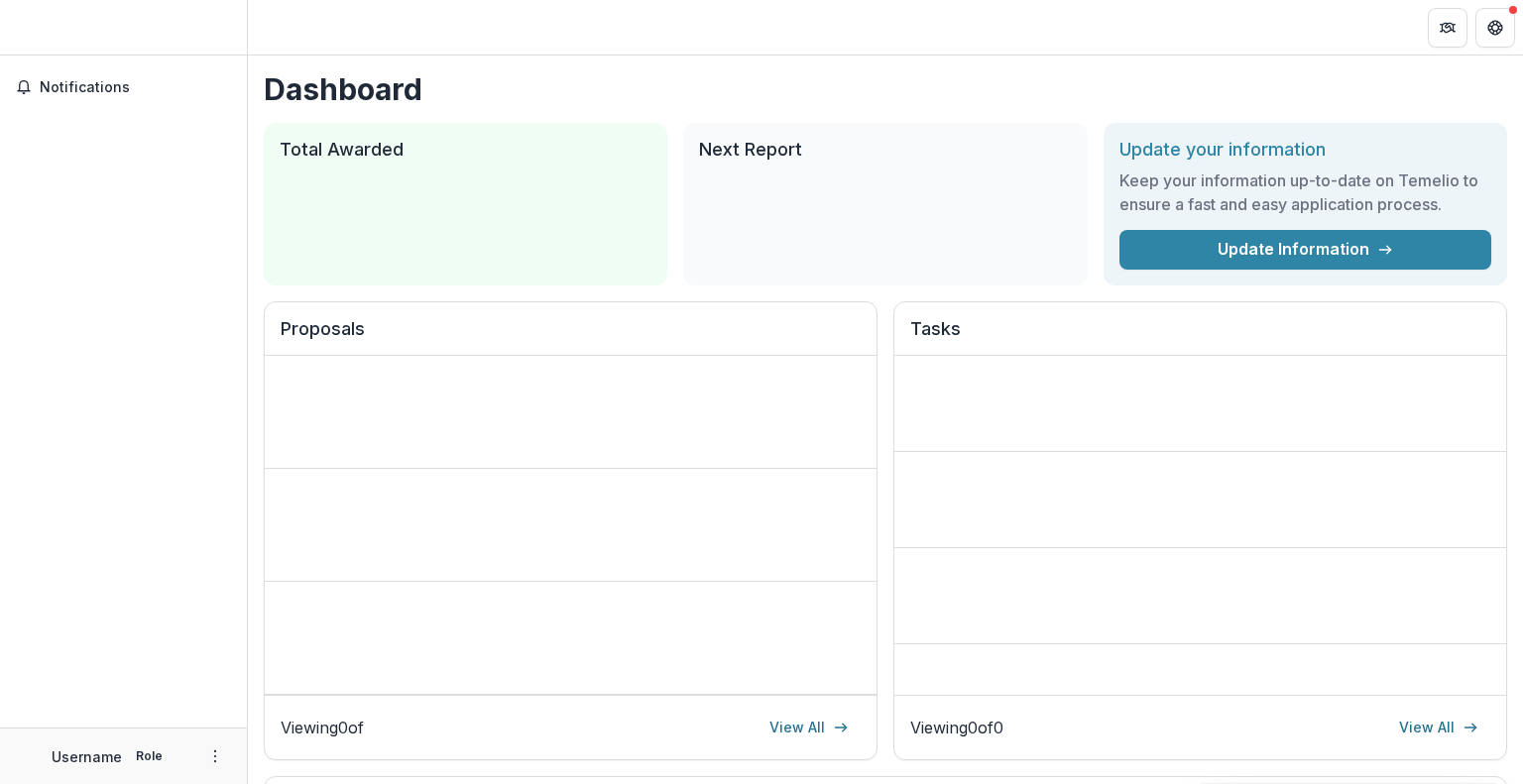 scroll, scrollTop: 0, scrollLeft: 0, axis: both 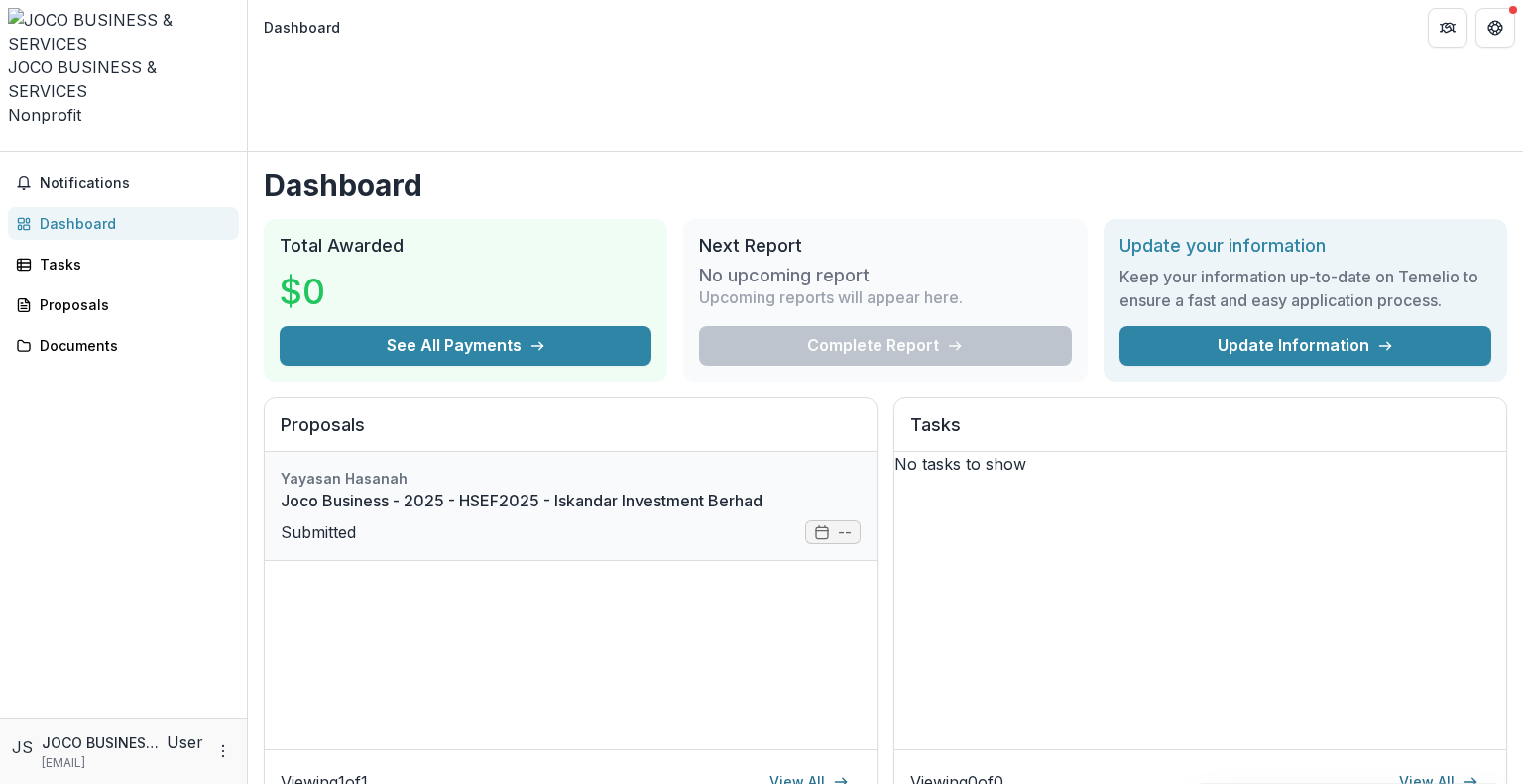 click on "Joco Business - 2025 - HSEF2025 - Iskandar Investment Berhad" at bounding box center (570, 501) 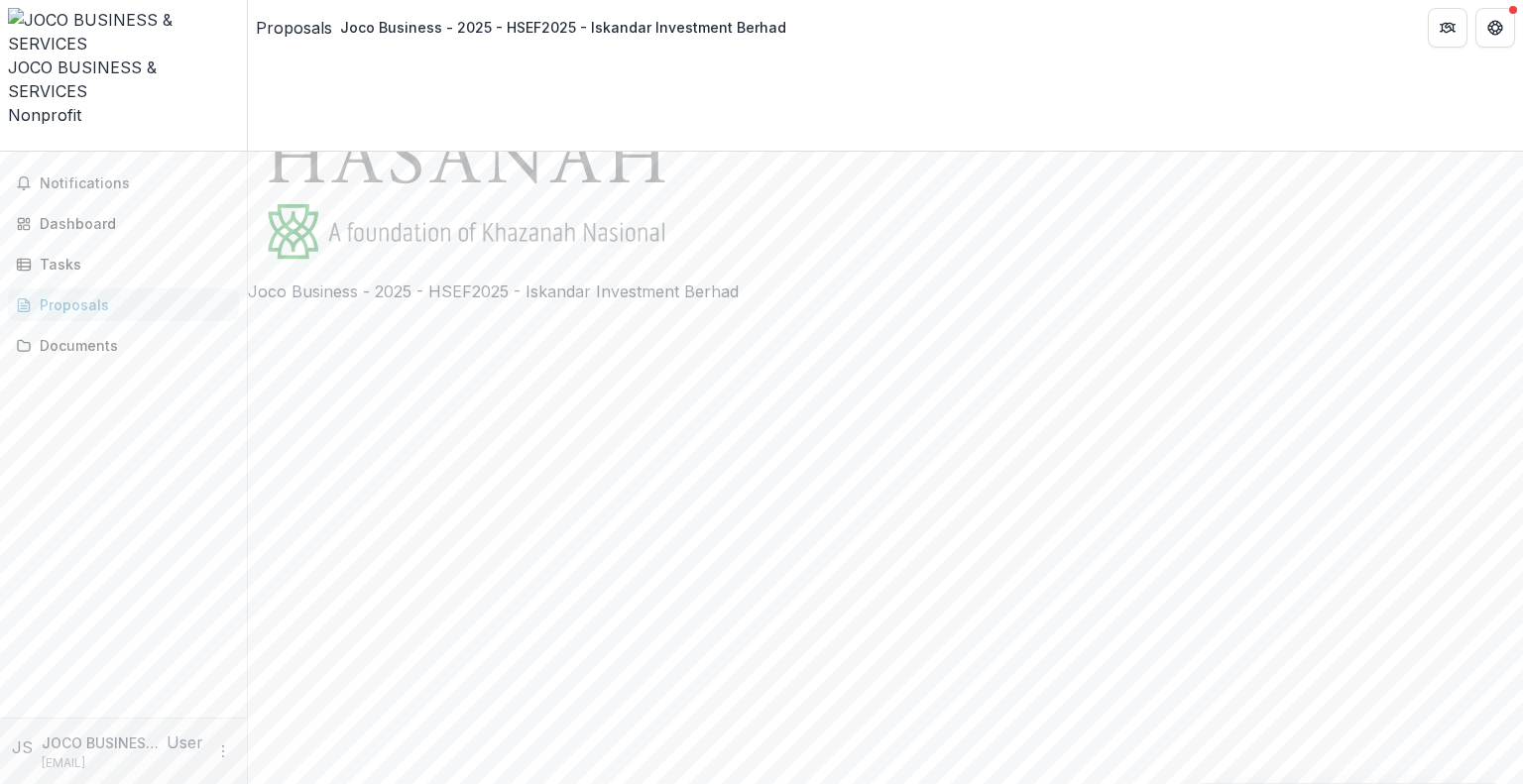 scroll, scrollTop: 0, scrollLeft: 0, axis: both 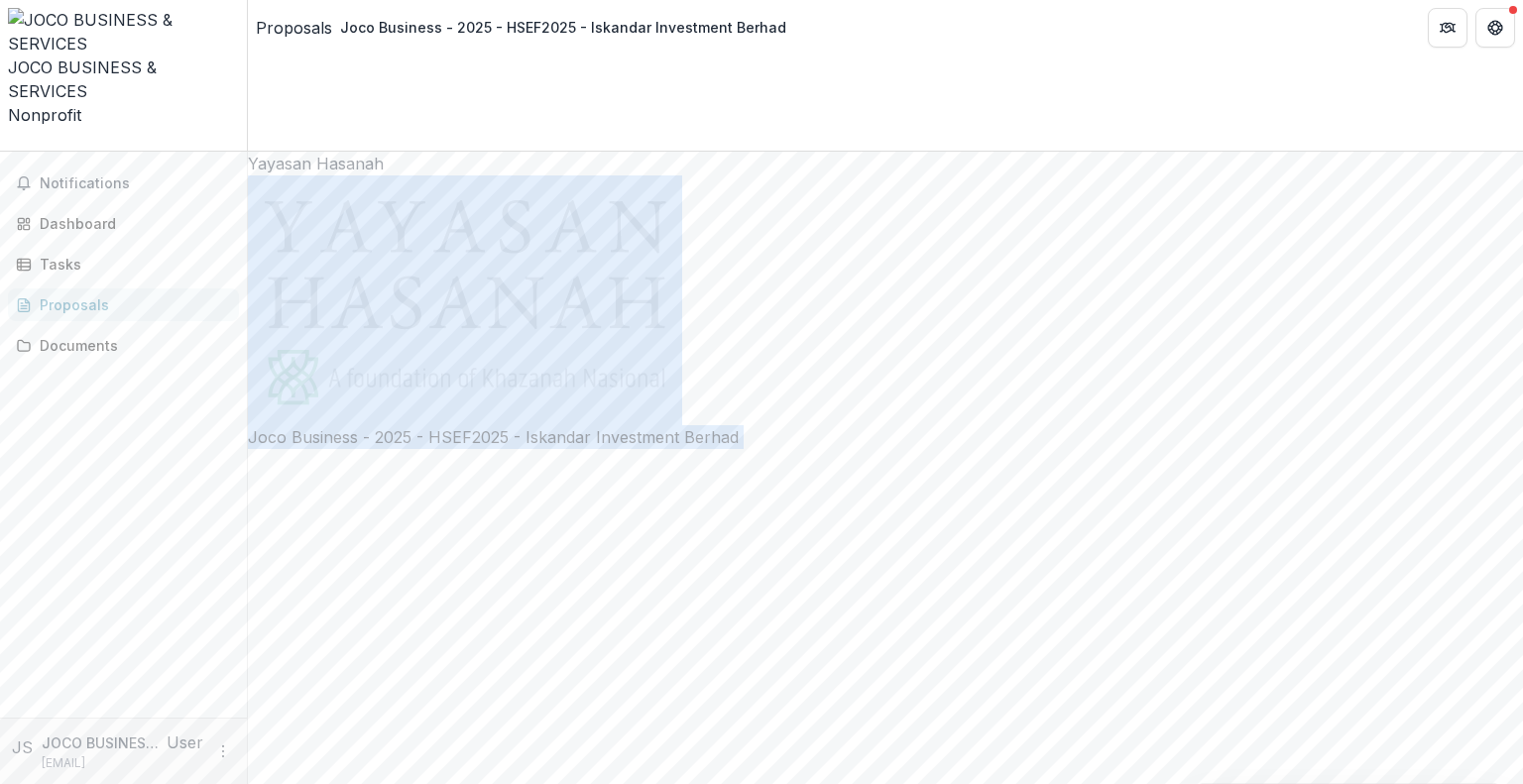 drag, startPoint x: 1522, startPoint y: 122, endPoint x: 1393, endPoint y: 308, distance: 226.35591 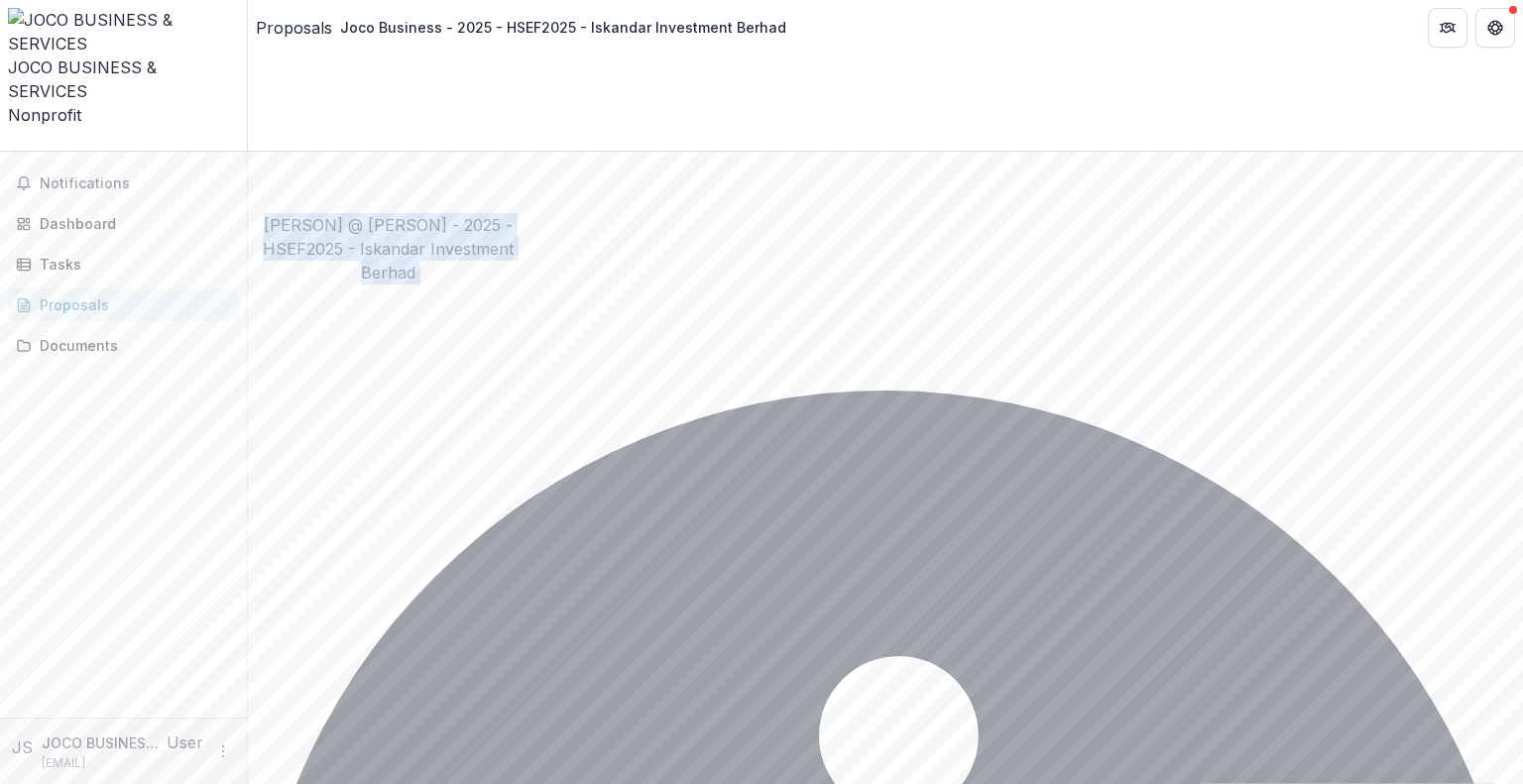 scroll, scrollTop: 4195, scrollLeft: 0, axis: vertical 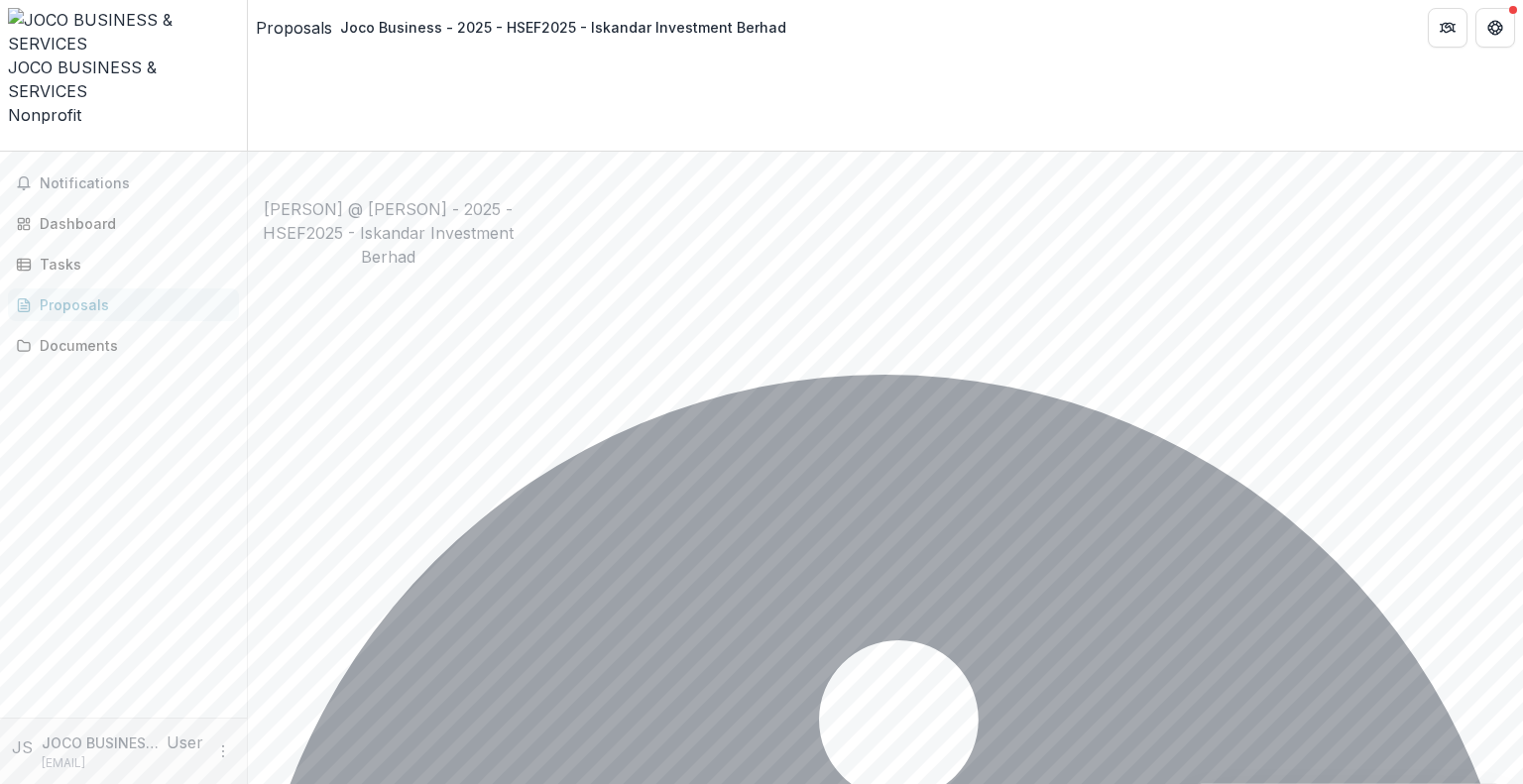 click on "Iris_Homestay_Pitch_Deck (1).pdf" at bounding box center (885, 21503) 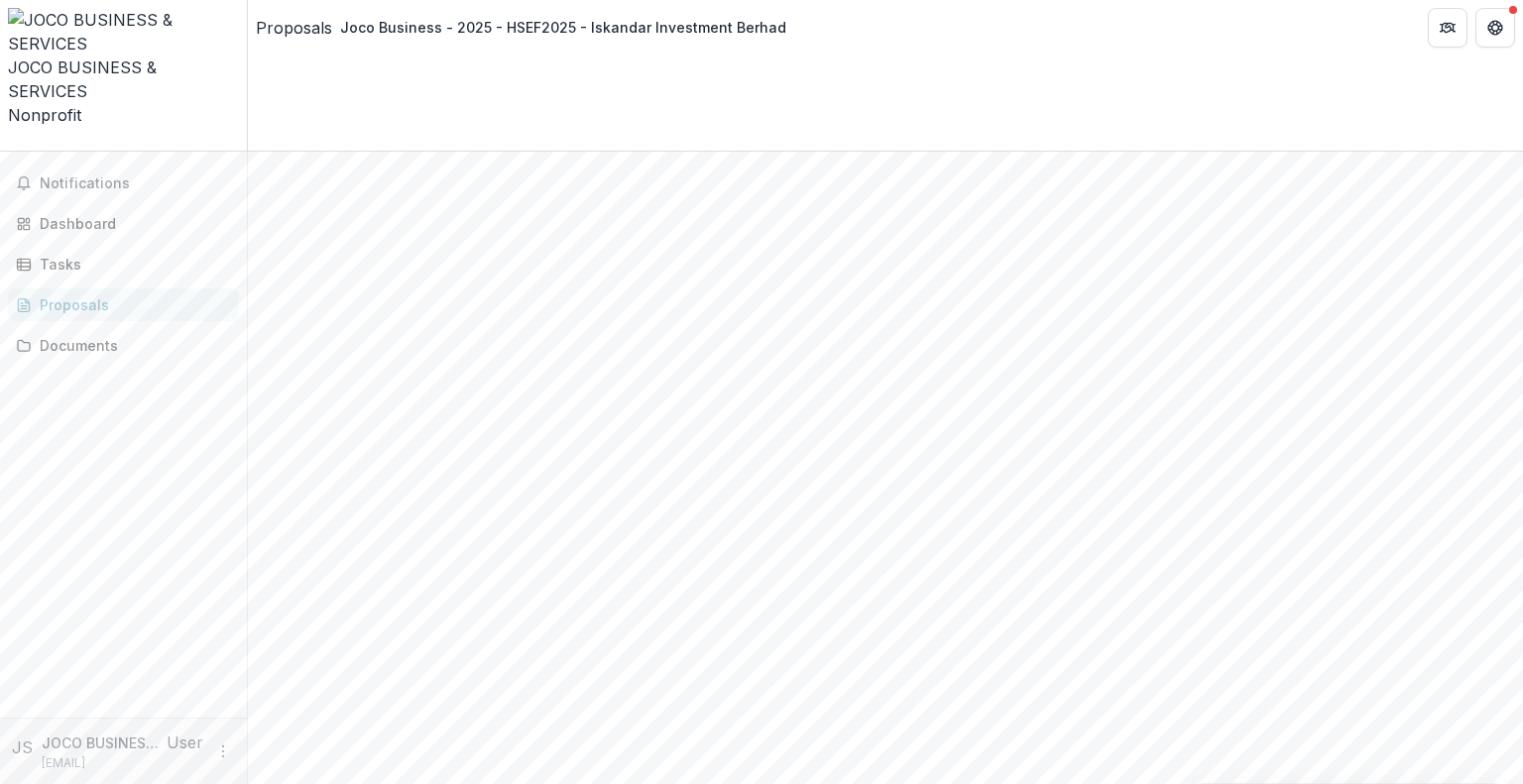 scroll, scrollTop: 0, scrollLeft: 0, axis: both 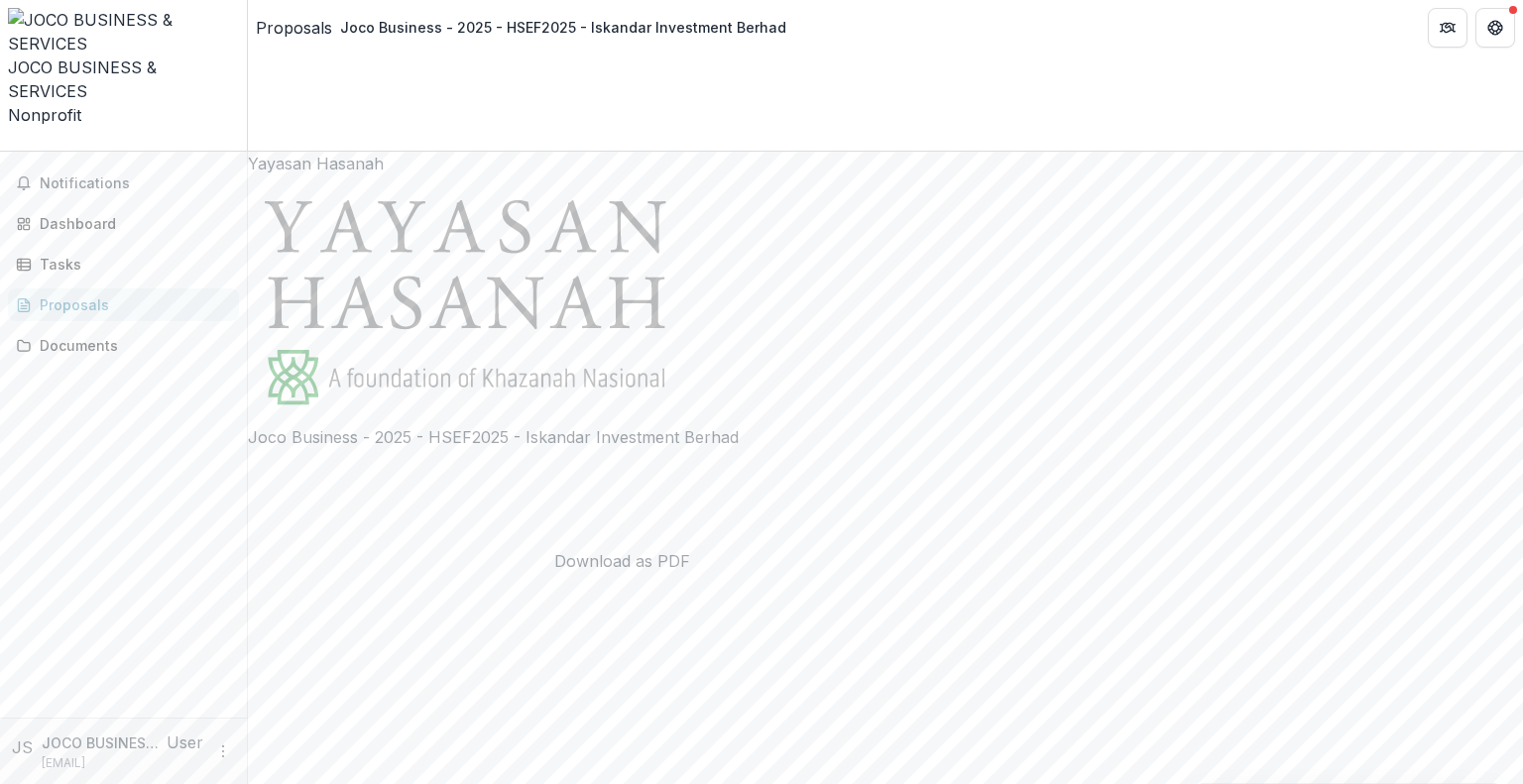 click 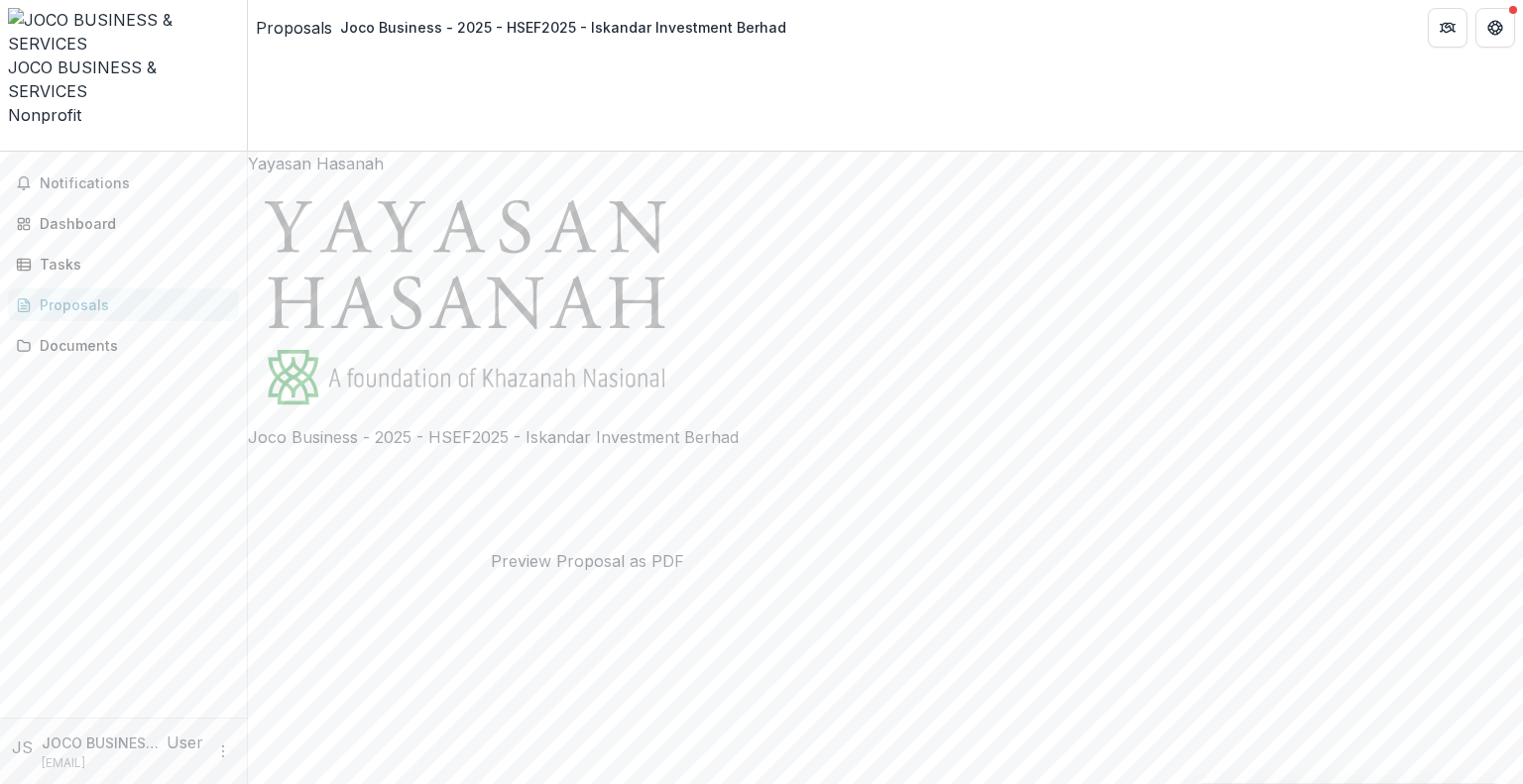 click 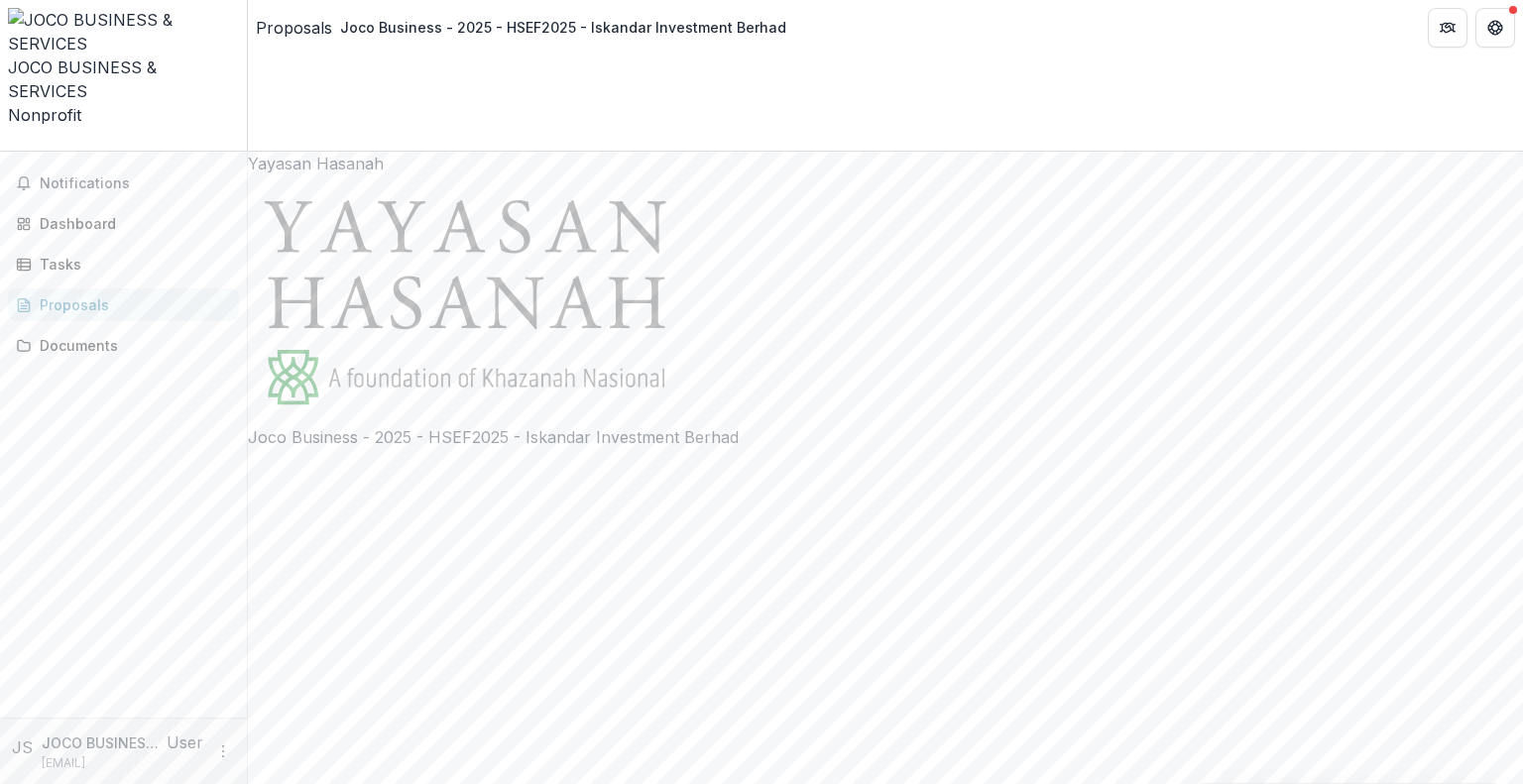 drag, startPoint x: 803, startPoint y: 696, endPoint x: 809, endPoint y: 680, distance: 17.088007 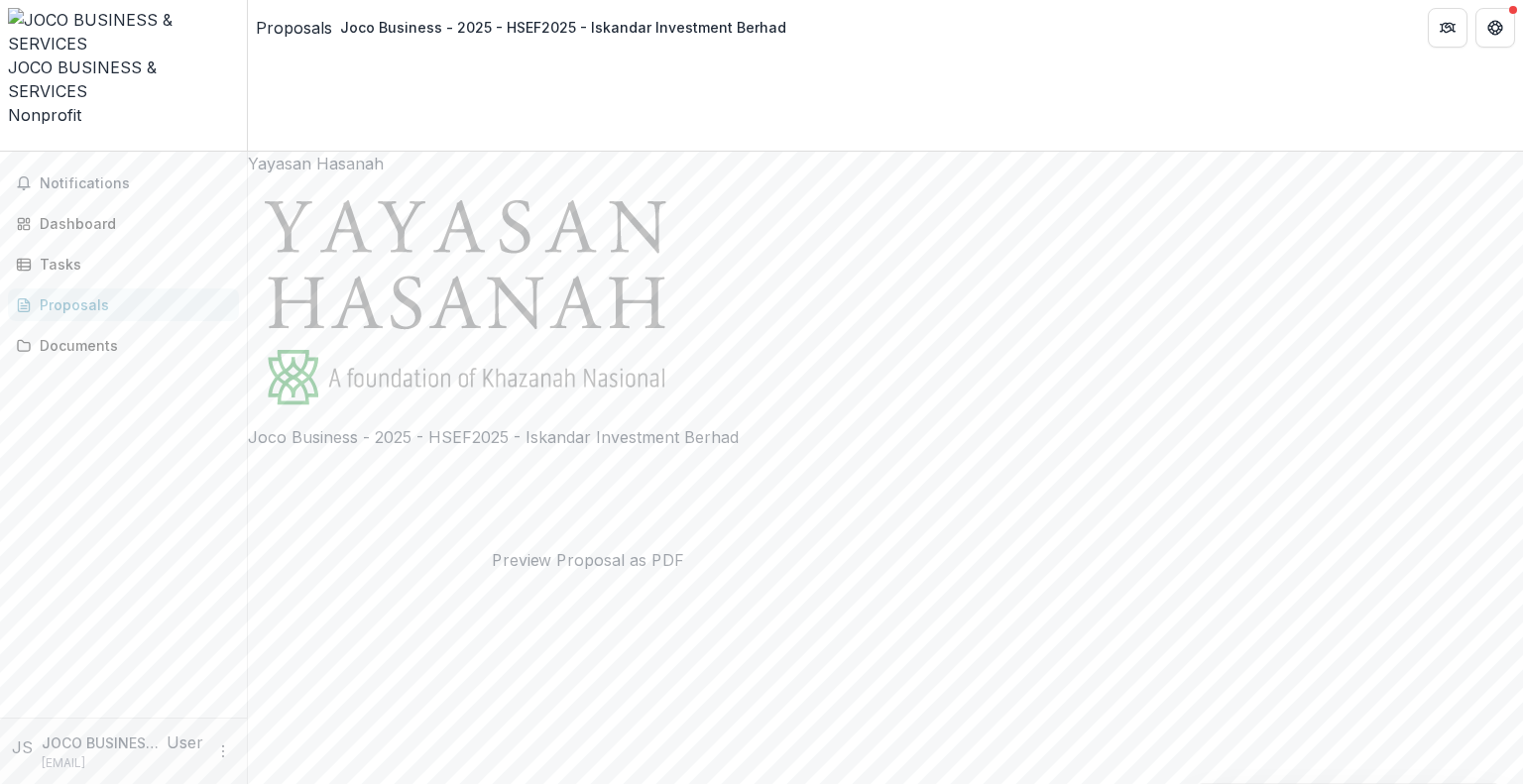 click 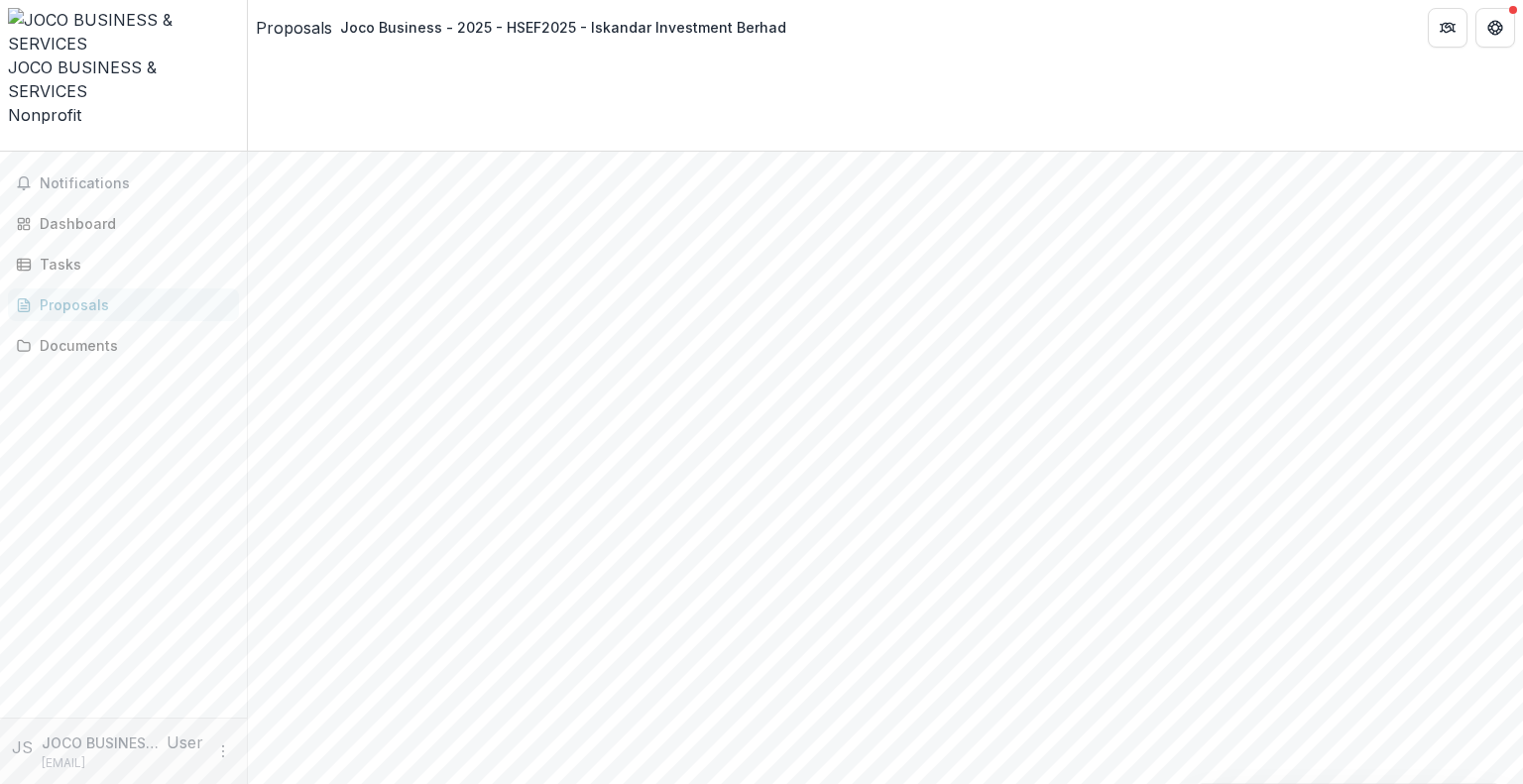 scroll, scrollTop: 2311, scrollLeft: 0, axis: vertical 